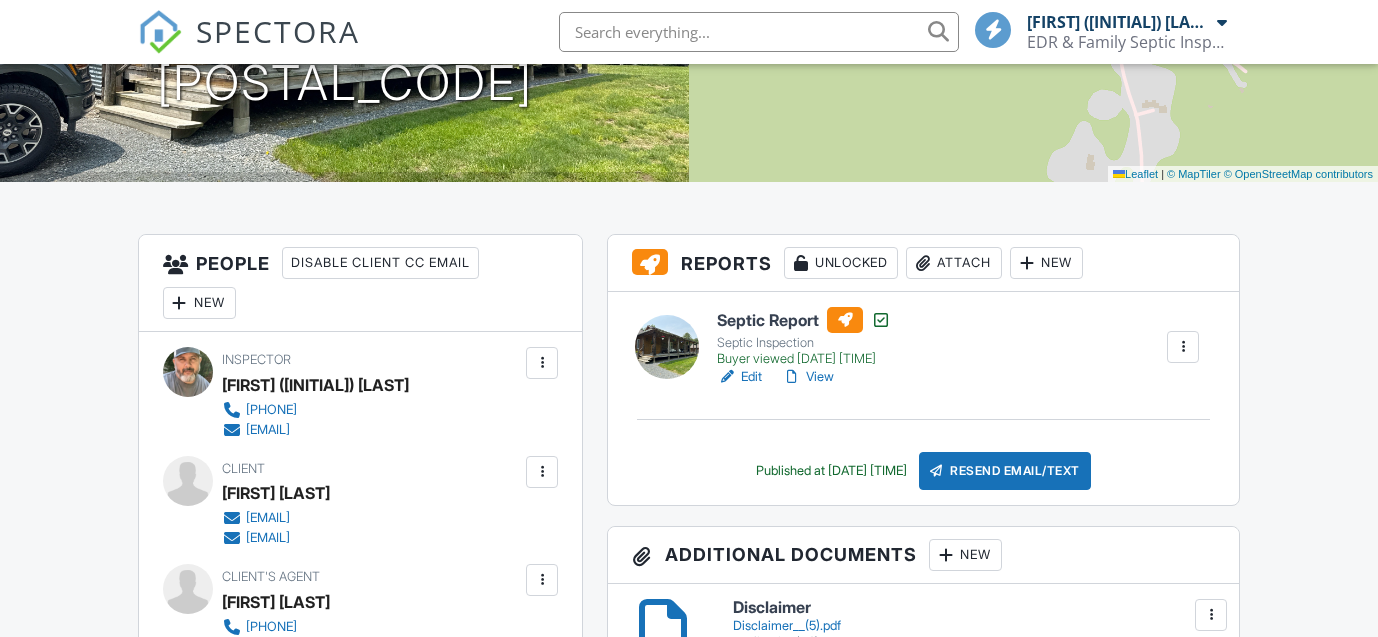 scroll, scrollTop: 354, scrollLeft: 0, axis: vertical 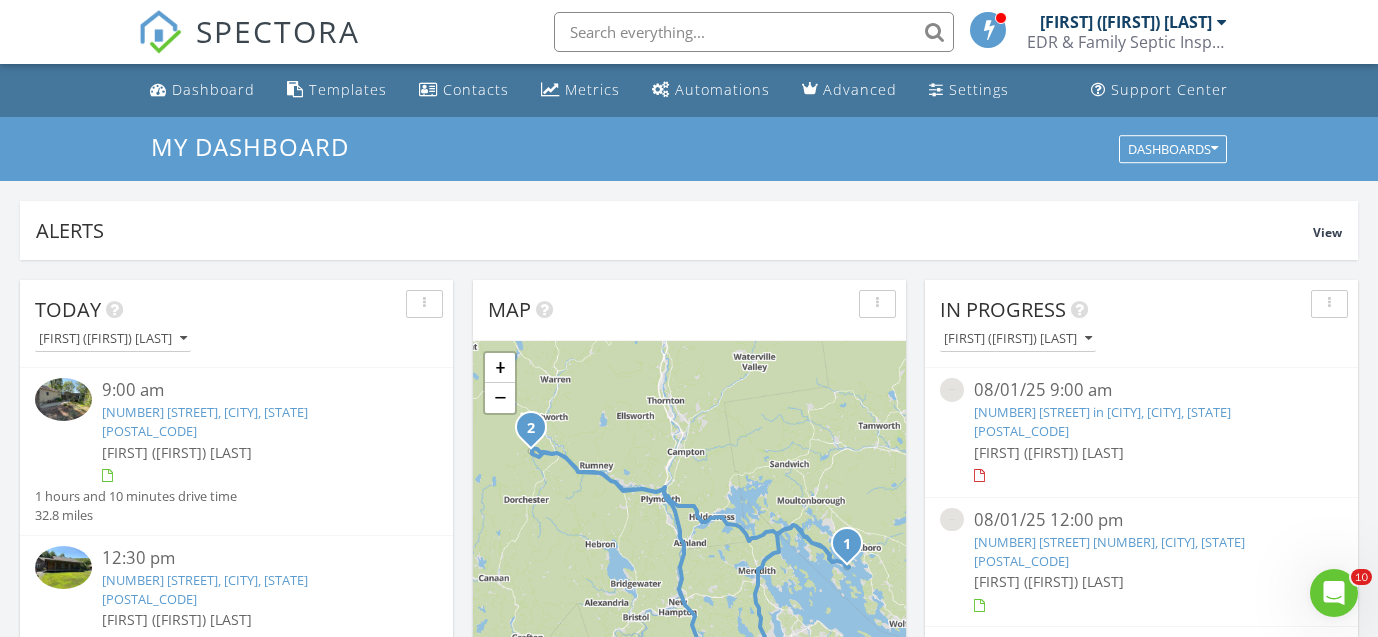 click on "[NUMBER] [STREET], [CITY], [STATE] [POSTAL_CODE]" at bounding box center [205, 421] 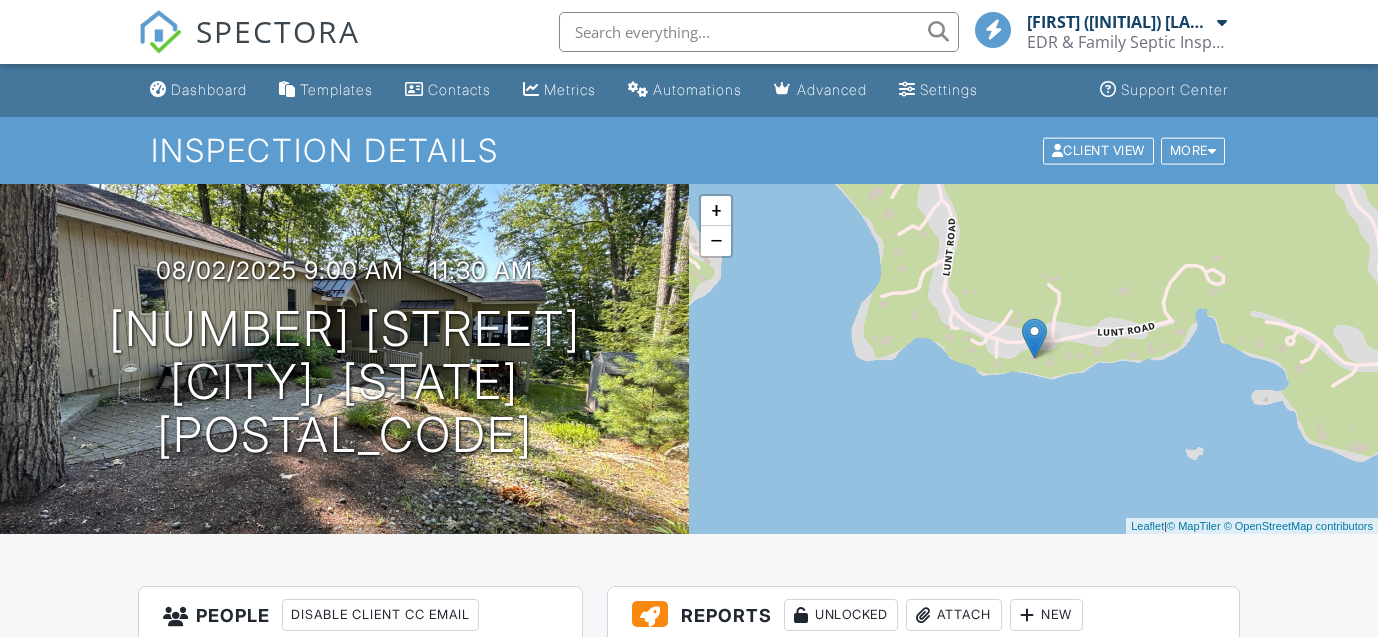 scroll, scrollTop: 0, scrollLeft: 0, axis: both 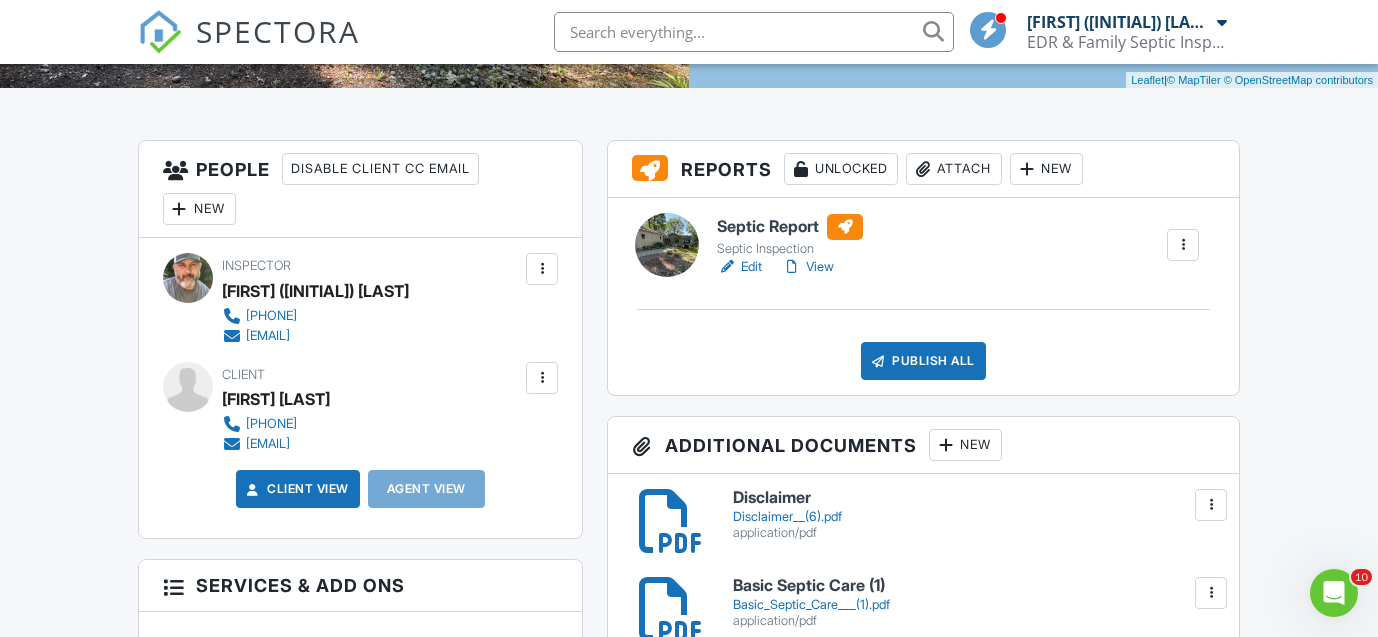 click on "Edit" at bounding box center (739, 267) 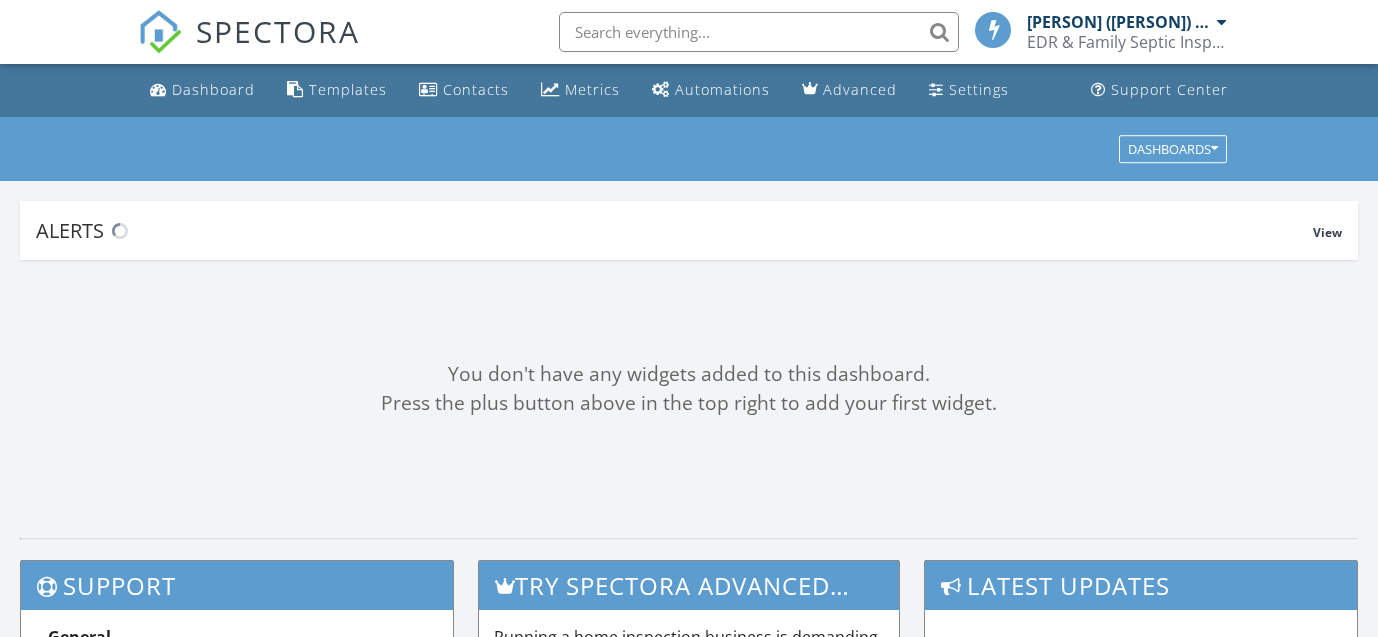 scroll, scrollTop: 0, scrollLeft: 0, axis: both 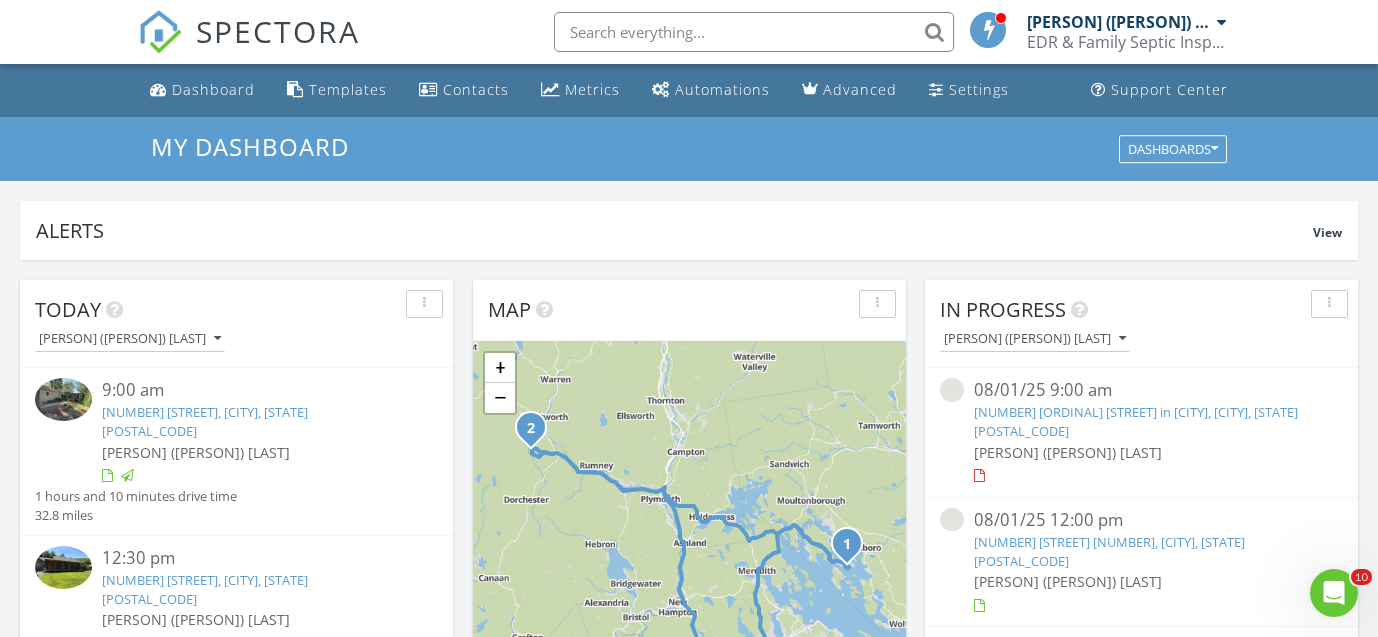 click on "58 Cross Rd, Wentworth, NH 03282" at bounding box center (205, 589) 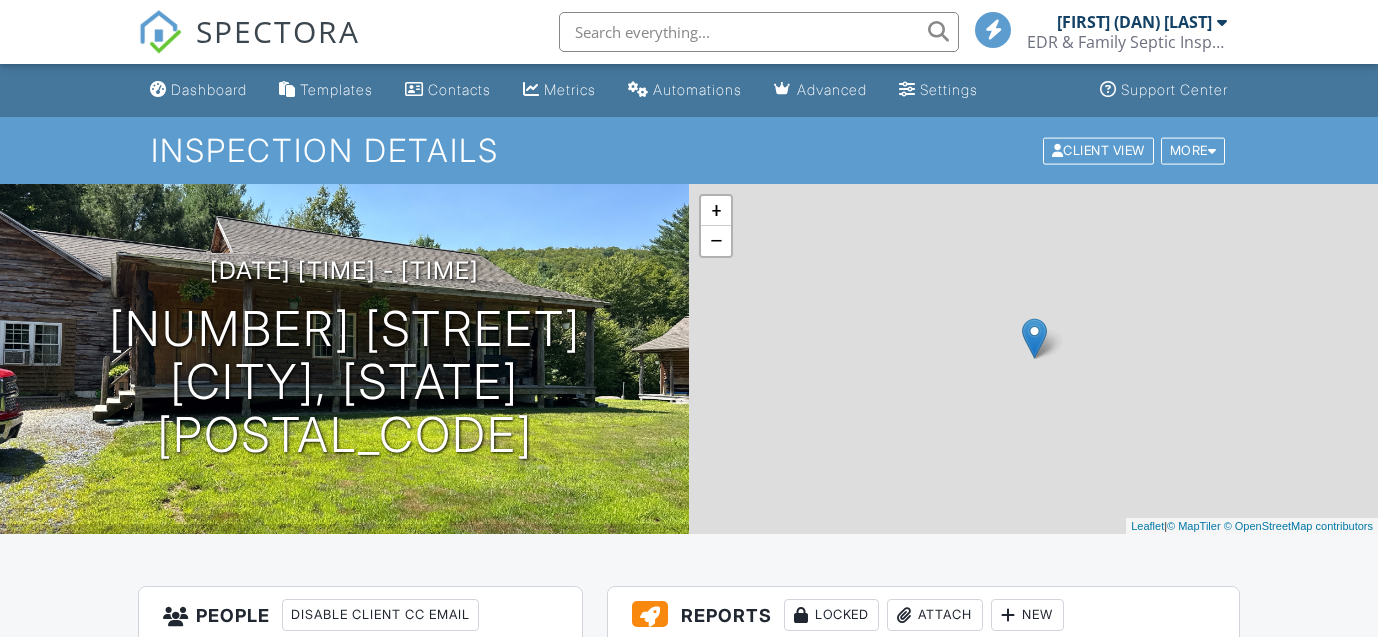 scroll, scrollTop: 0, scrollLeft: 0, axis: both 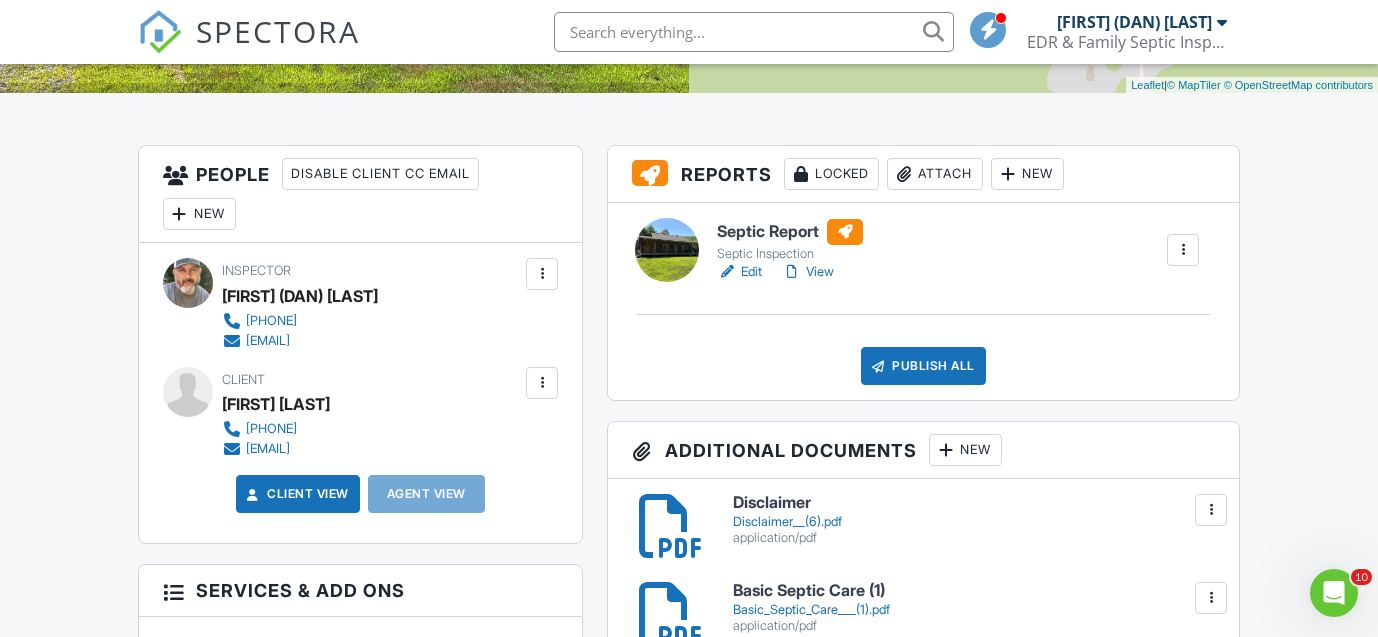 click on "Edit" at bounding box center (739, 272) 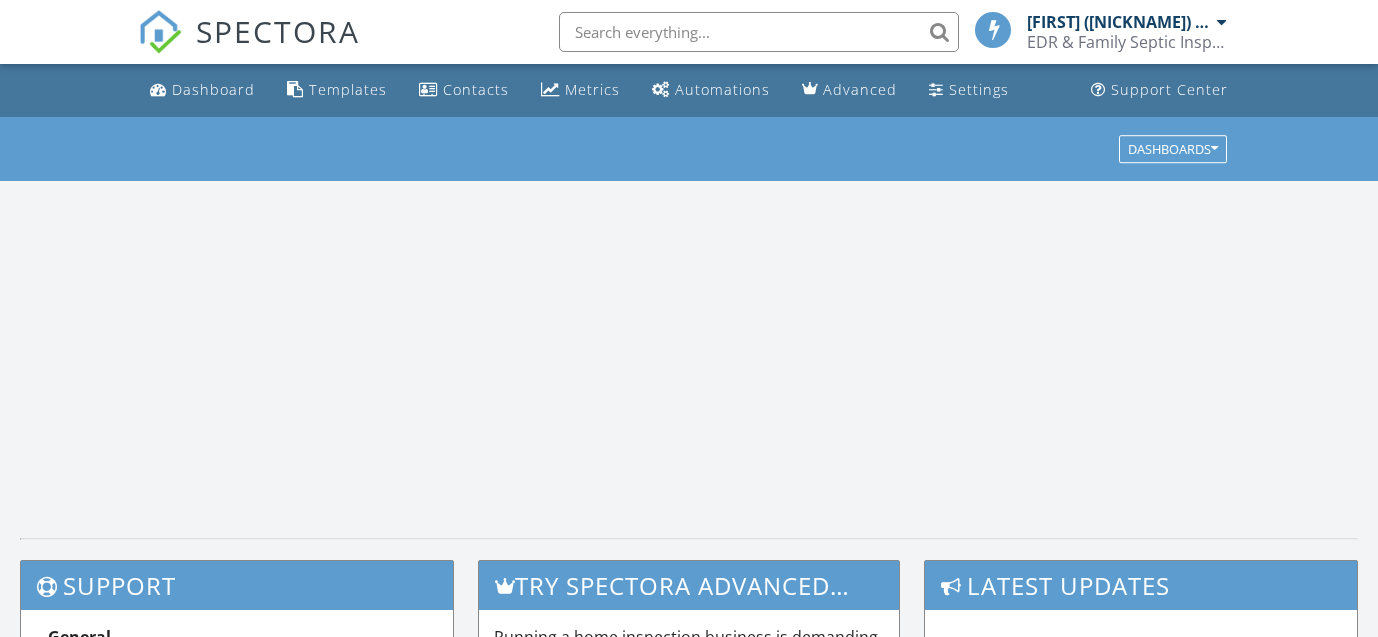 scroll, scrollTop: 0, scrollLeft: 0, axis: both 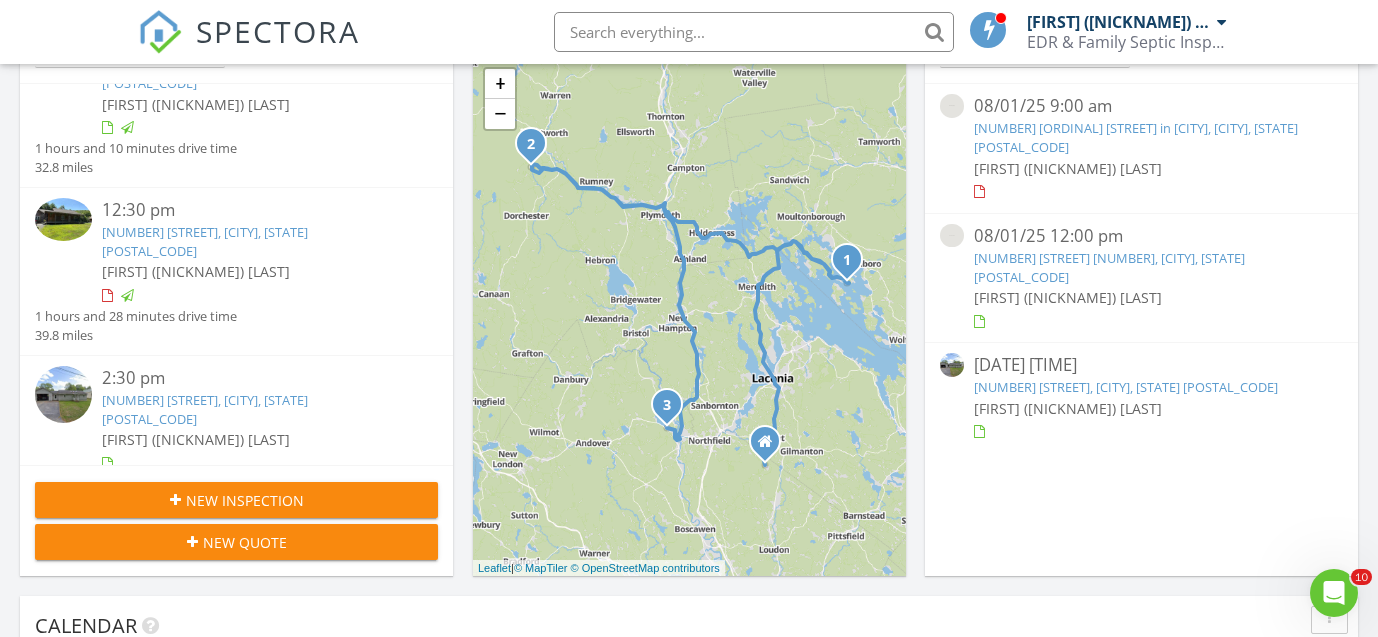 click on "[NUMBER] [STREET], [CITY], [STATE] [POSTAL_CODE]" at bounding box center [205, 409] 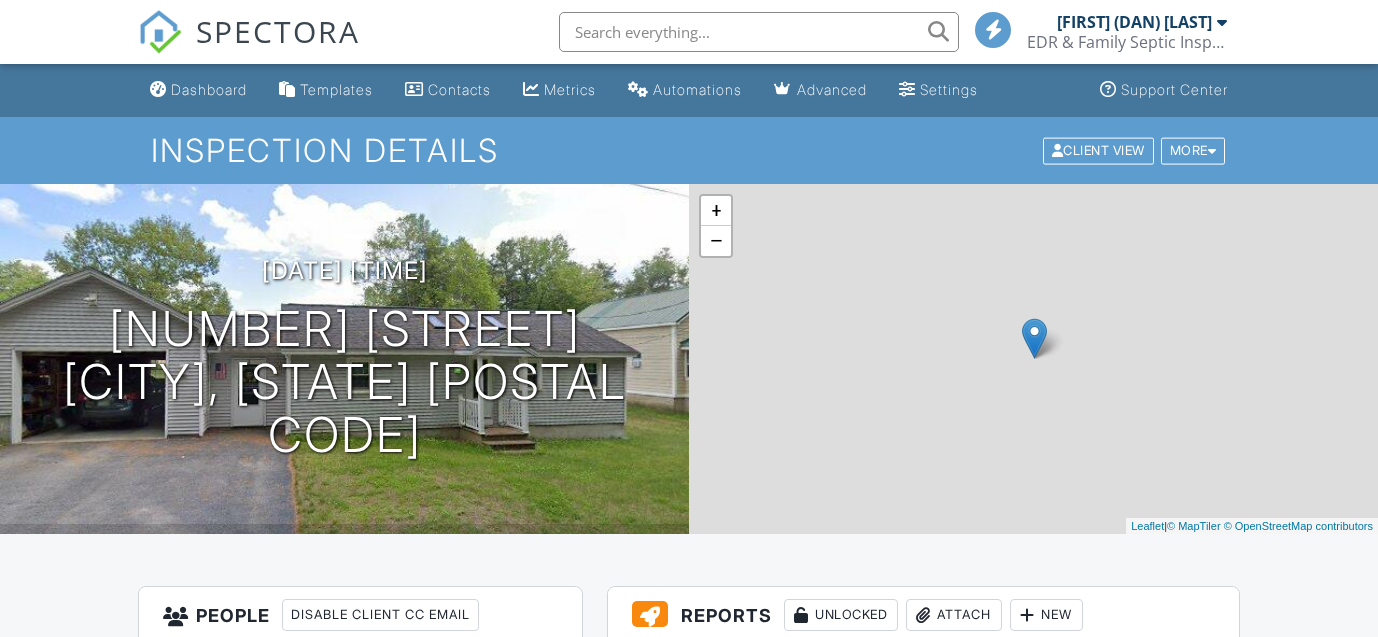 scroll, scrollTop: 0, scrollLeft: 0, axis: both 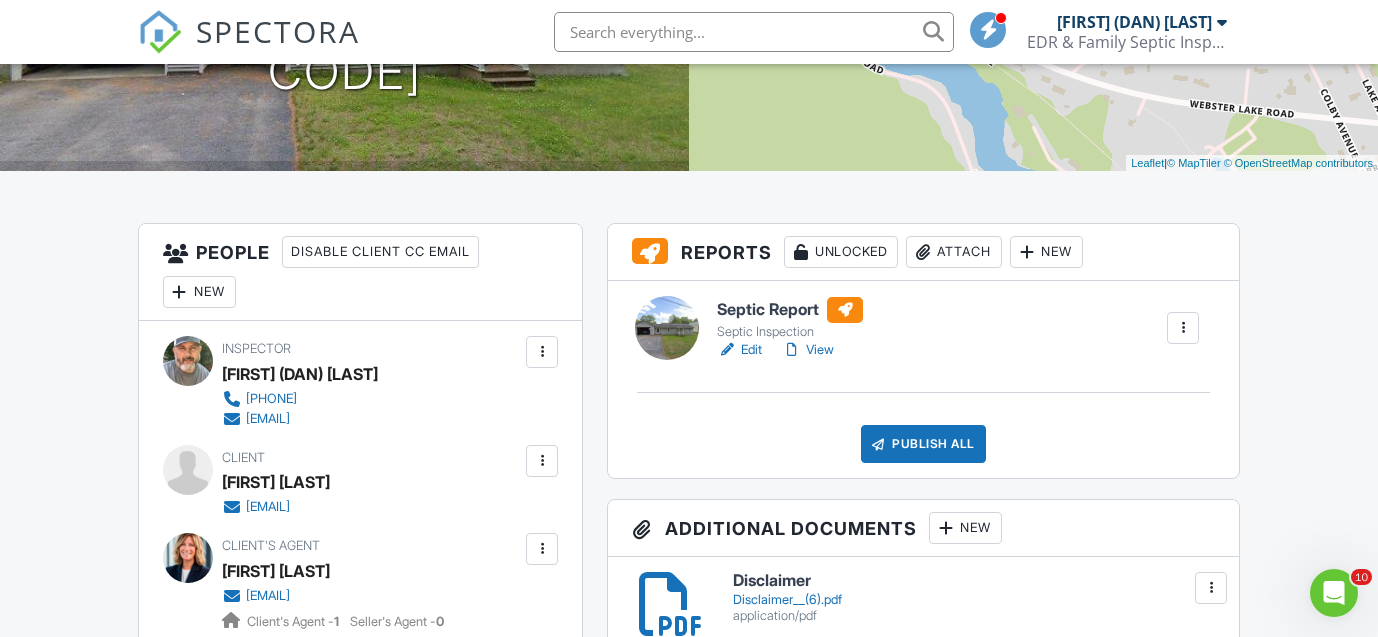 click on "Edit" at bounding box center (739, 350) 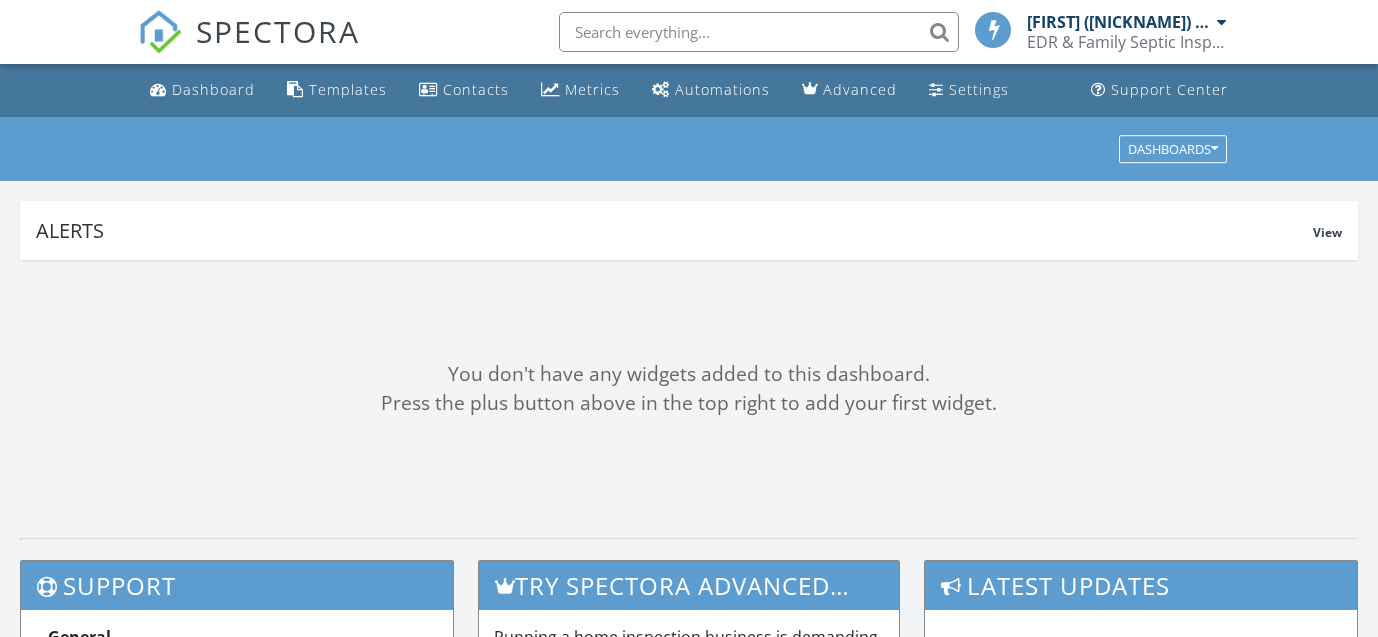 scroll, scrollTop: 0, scrollLeft: 0, axis: both 